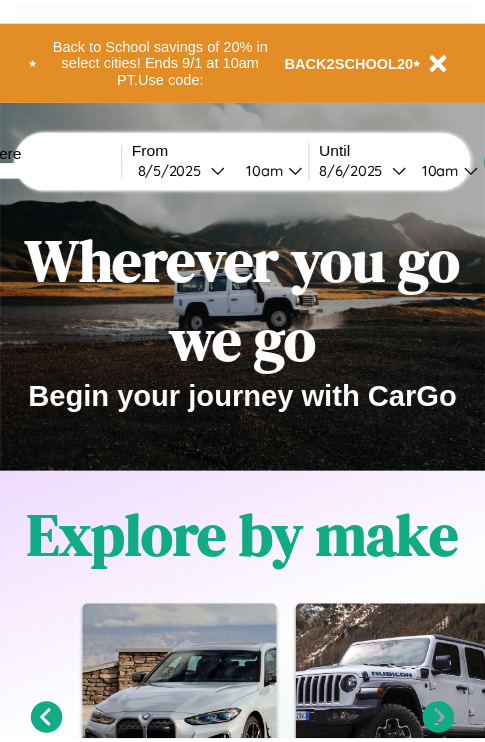 scroll, scrollTop: 0, scrollLeft: 0, axis: both 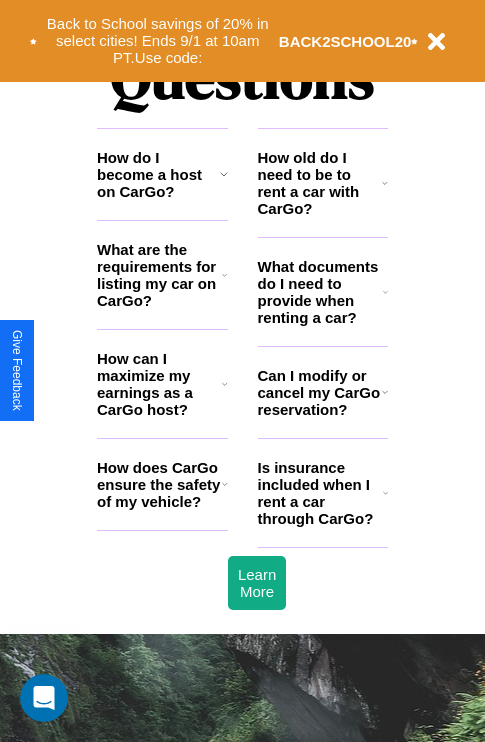 click on "What are the requirements for listing my car on CarGo?" at bounding box center [159, 275] 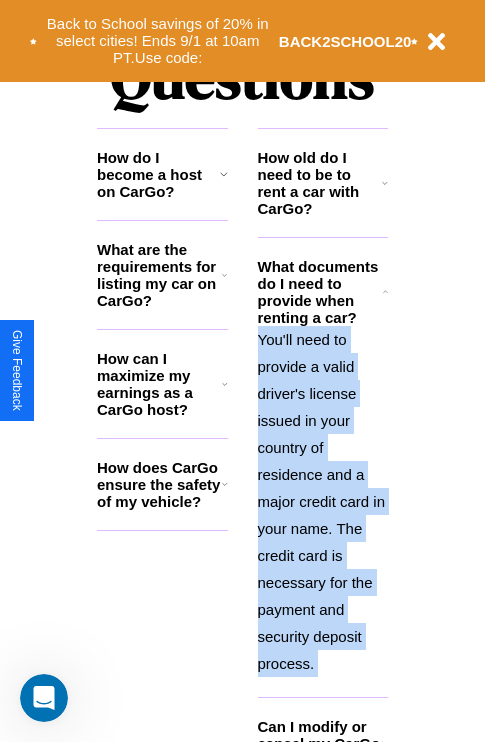 scroll, scrollTop: 2503, scrollLeft: 0, axis: vertical 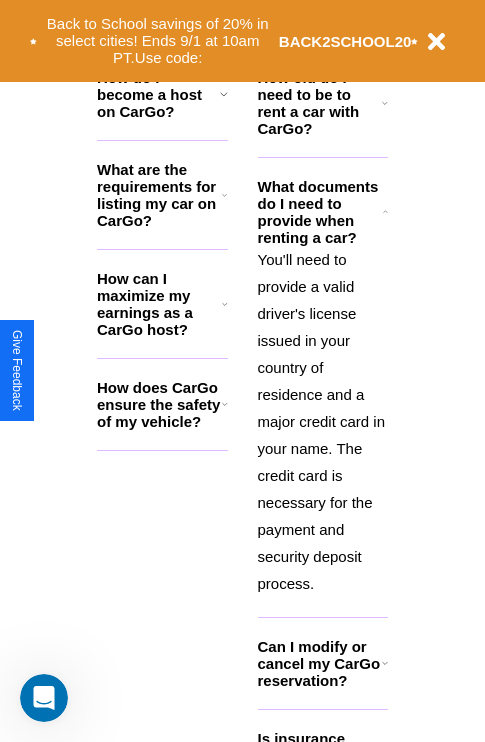 click on "Can I modify or cancel my CarGo reservation?" at bounding box center [320, 663] 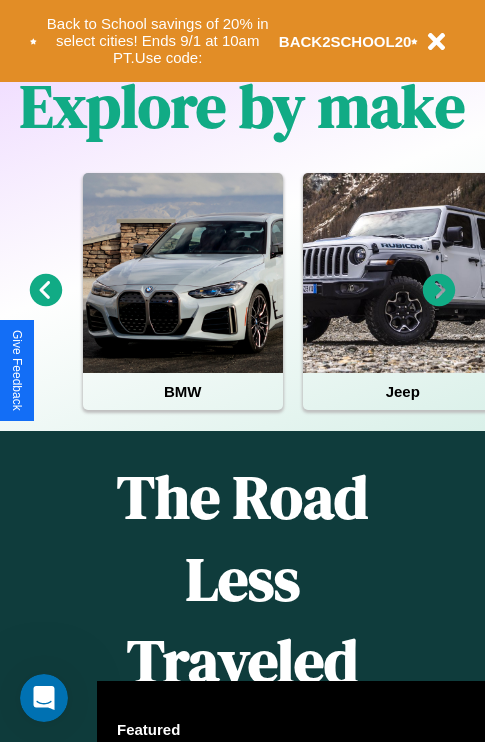 scroll, scrollTop: 308, scrollLeft: 0, axis: vertical 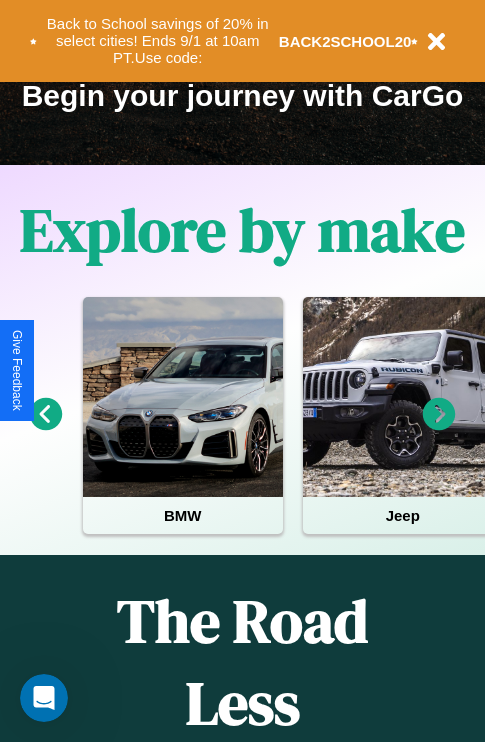 click 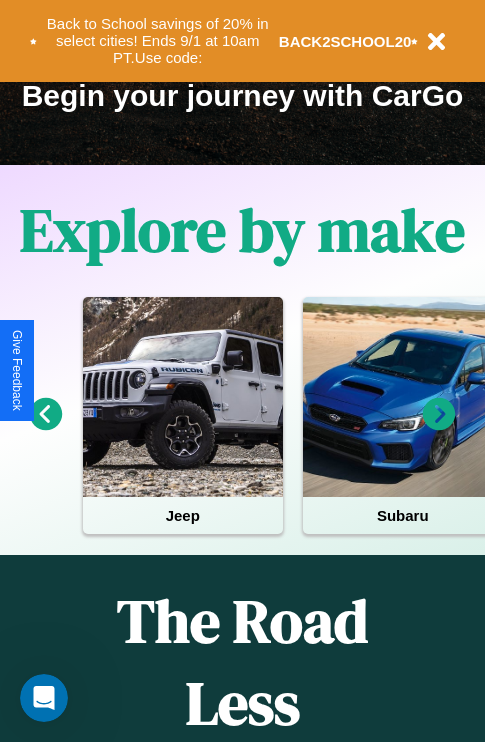 click 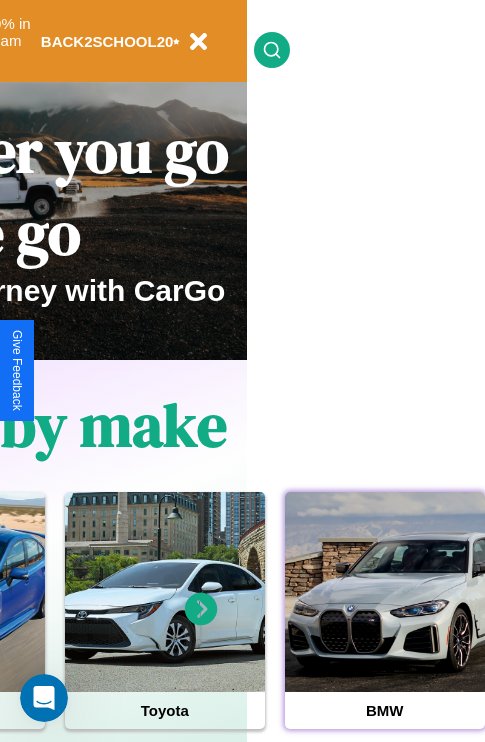 click at bounding box center [385, 592] 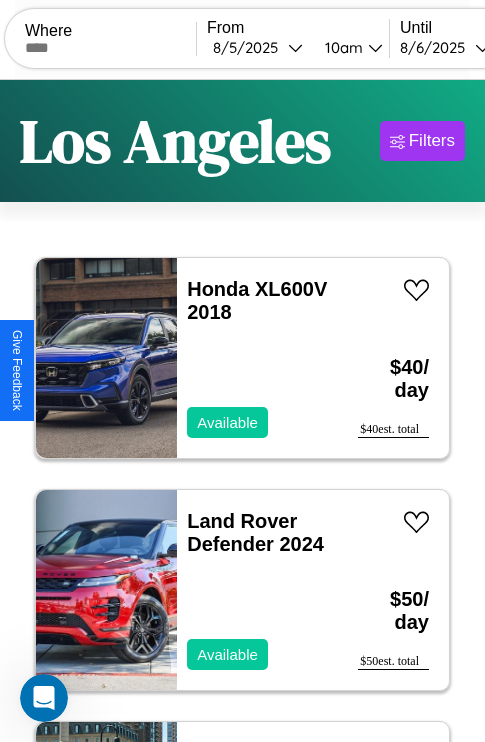 scroll, scrollTop: 95, scrollLeft: 0, axis: vertical 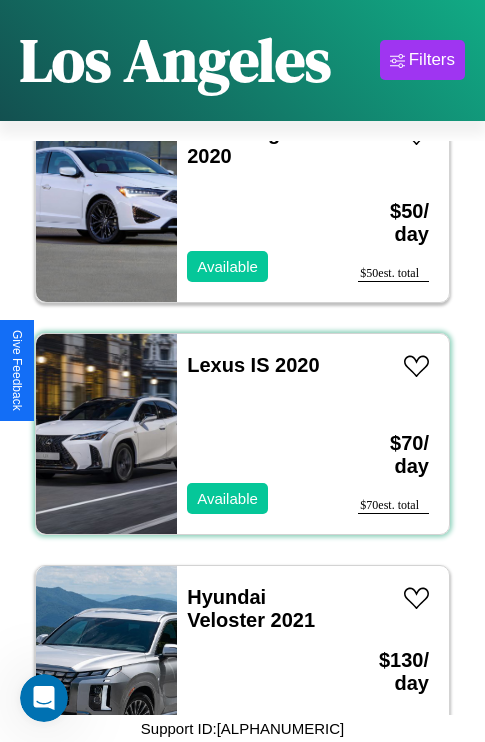 click on "Lexus   IS   2020 Available" at bounding box center (257, 434) 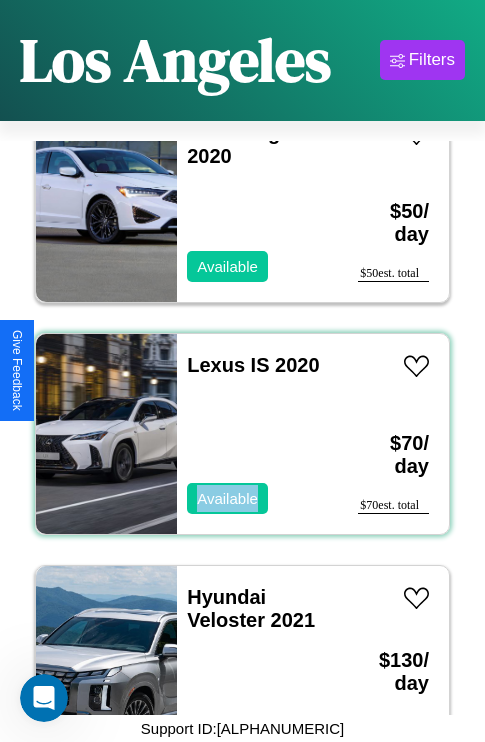 click on "Lexus   IS   2020 Available" at bounding box center (257, 434) 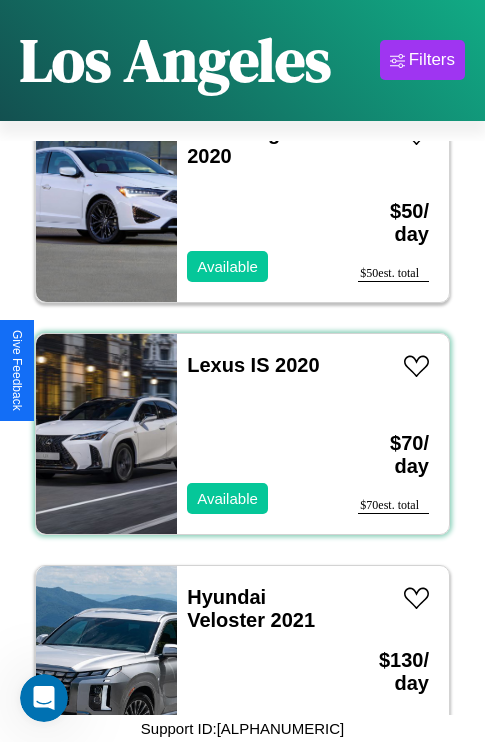 click on "Lexus   IS   2020 Available" at bounding box center [257, 434] 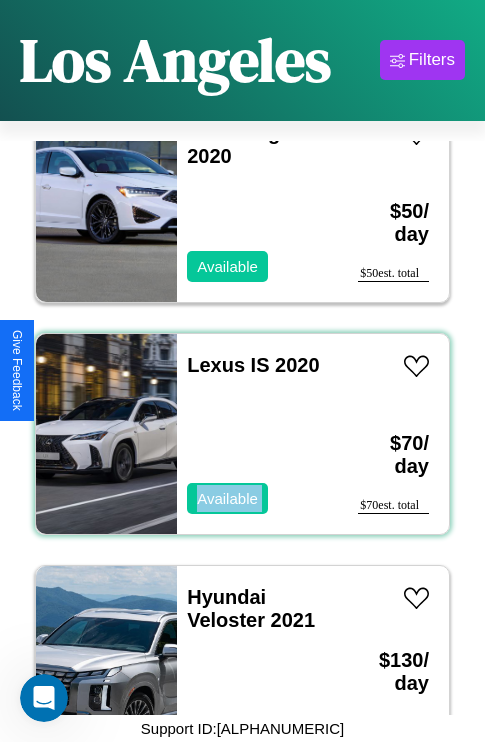 click on "Lexus   IS   2020 Available" at bounding box center [257, 434] 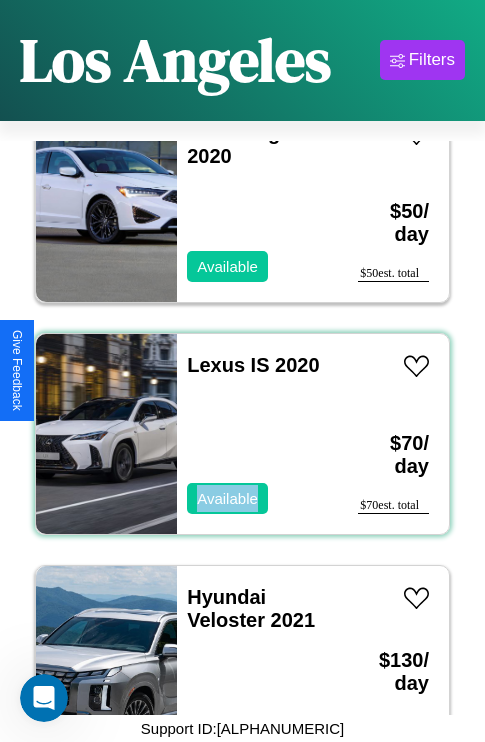 click on "Lexus   IS   2020 Available" at bounding box center (257, 434) 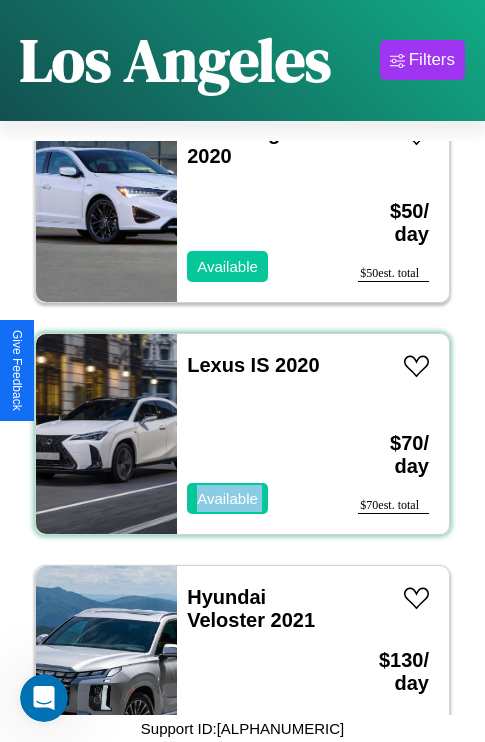 click on "Lexus   IS   2020 Available" at bounding box center (257, 434) 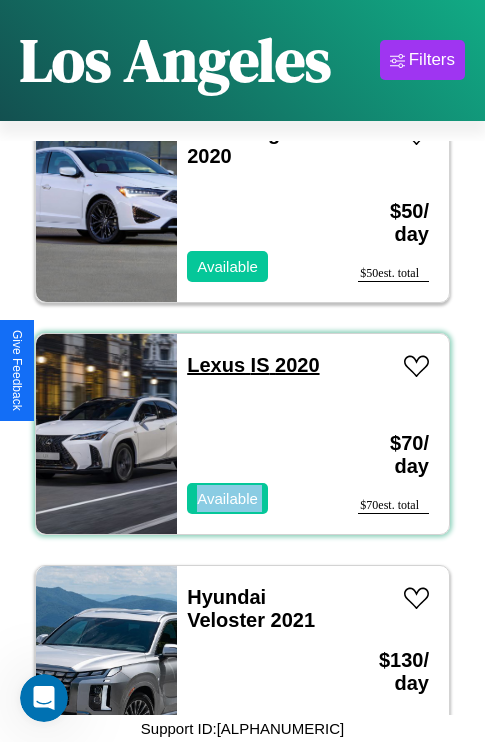 click on "Lexus   IS   2020" at bounding box center [253, 365] 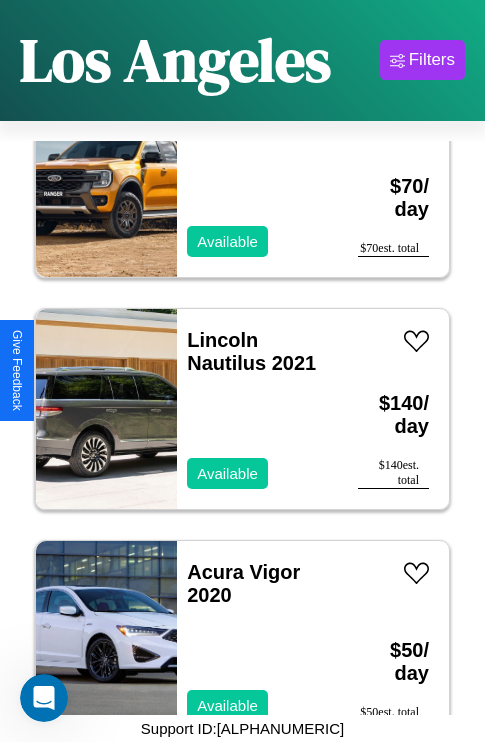 scroll, scrollTop: 18867, scrollLeft: 0, axis: vertical 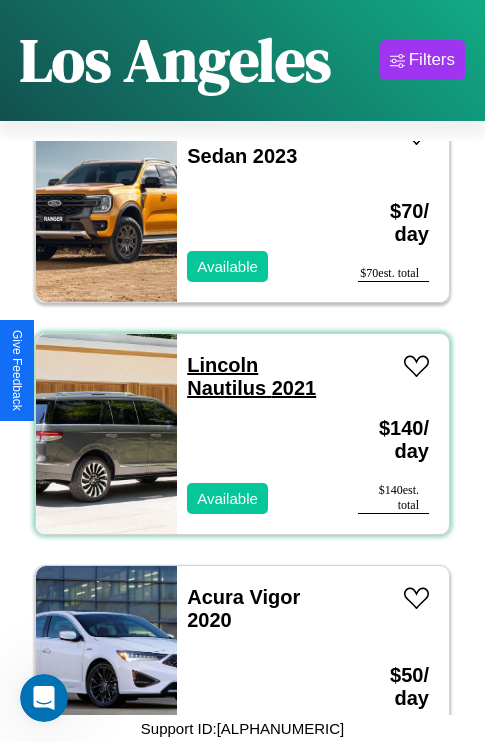 click on "Lincoln   Nautilus   2021" at bounding box center [251, 376] 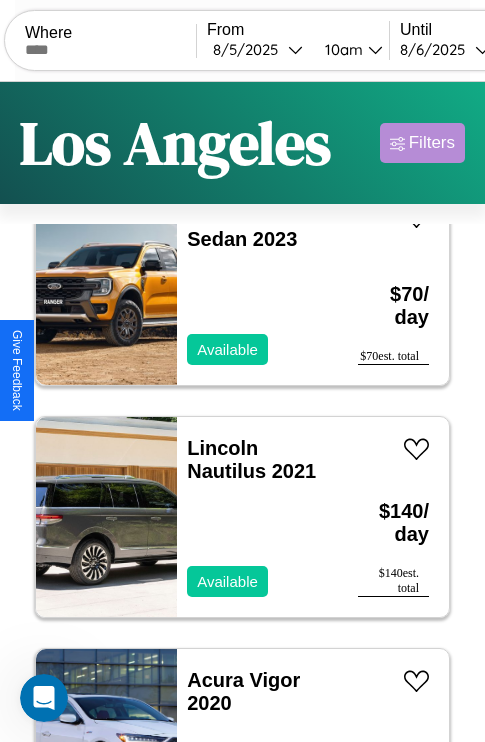 click on "Filters" at bounding box center [432, 143] 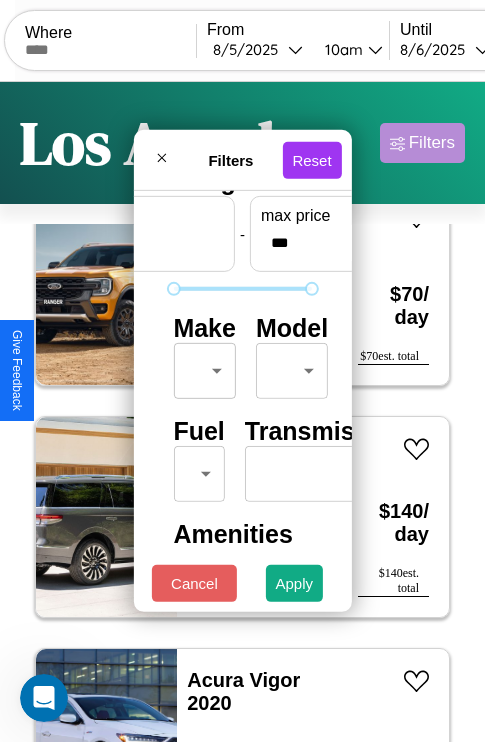 scroll, scrollTop: 59, scrollLeft: 0, axis: vertical 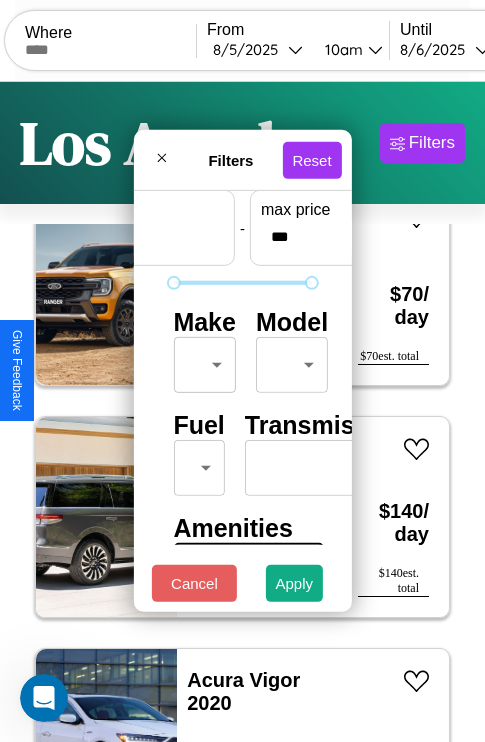 click on "CarGo Where From 8 / 5 / 2025 10am Until 8 / 6 / 2025 10am Become a Host Login Sign Up Los Angeles Filters 125  cars in this area These cars can be picked up in this city. Honda   XL600V   2018 Available $ 40  / day $ 40  est. total Land Rover   Defender   2024 Available $ 50  / day $ 50  est. total Toyota   Tacoma   2022 Available $ 40  / day $ 40  est. total Volvo   WAH   2016 Available $ 30  / day $ 30  est. total Jaguar   XJ8   2021 Available $ 60  / day $ 60  est. total Hyundai   Ioniq 6   2022 Available $ 190  / day $ 190  est. total Maserati   Grancabrio   2016 Unavailable $ 100  / day $ 100  est. total Buick   Terraza   2014 Available $ 120  / day $ 120  est. total Aston Martin   DB7   2023 Available $ 190  / day $ 190  est. total Hyundai   Santa Fe   2016 Available $ 60  / day $ 60  est. total Land Rover   LR4   2016 Available $ 150  / day $ 150  est. total Toyota   Scion iM   2014 Available $ 150  / day $ 150  est. total Maserati   228   2022 Unavailable $ 40  / day $ 40  est. total Hummer   H3T   $" at bounding box center [242, 412] 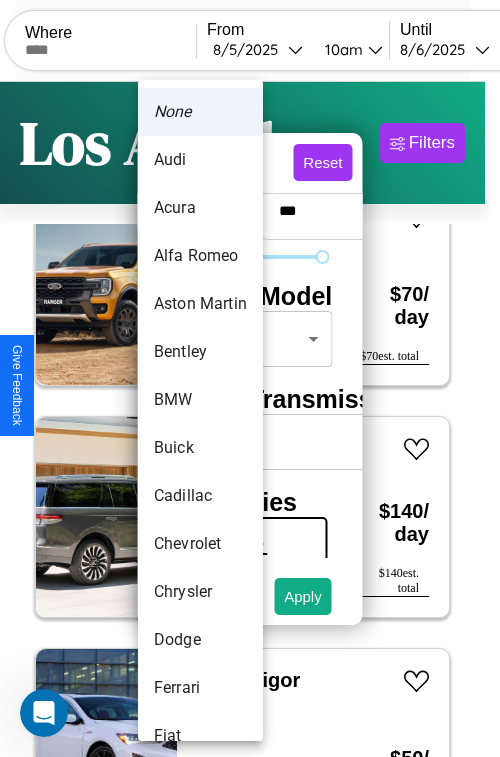 click on "Audi" at bounding box center [200, 160] 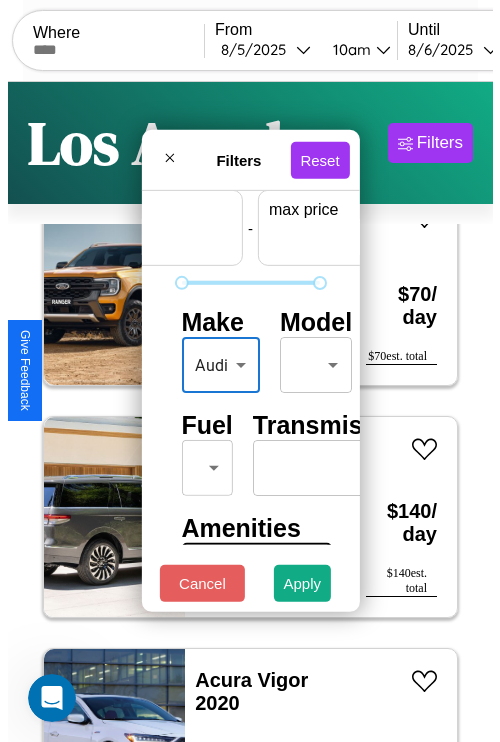 scroll, scrollTop: 59, scrollLeft: 124, axis: both 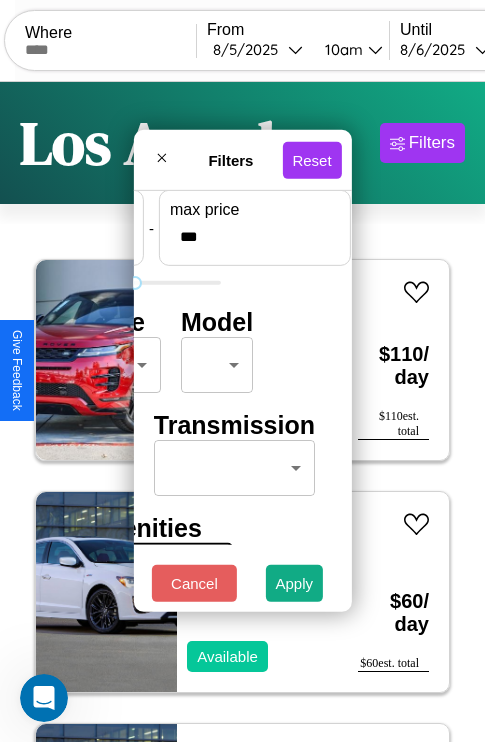 type on "***" 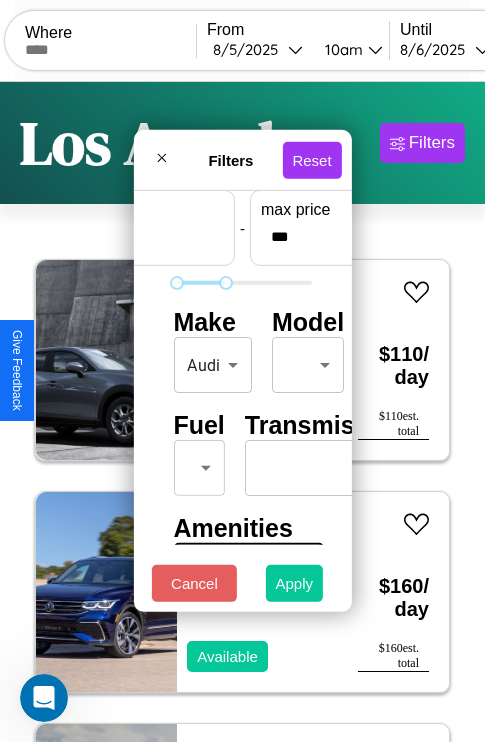 type on "**" 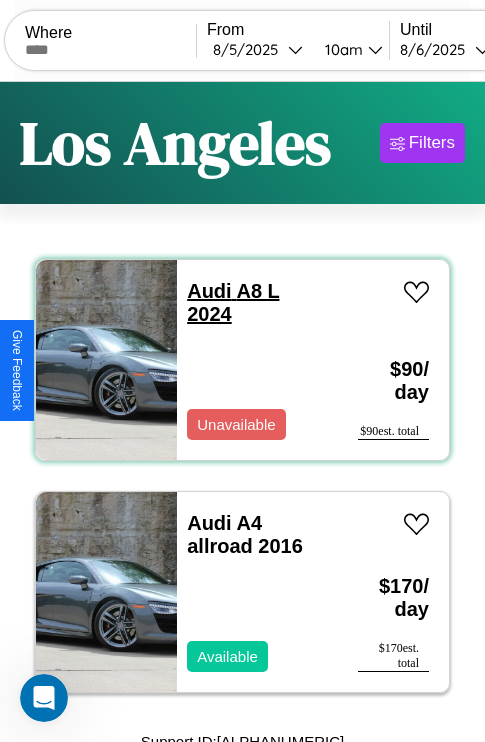 click on "Audi   A8 L   2024" at bounding box center (233, 302) 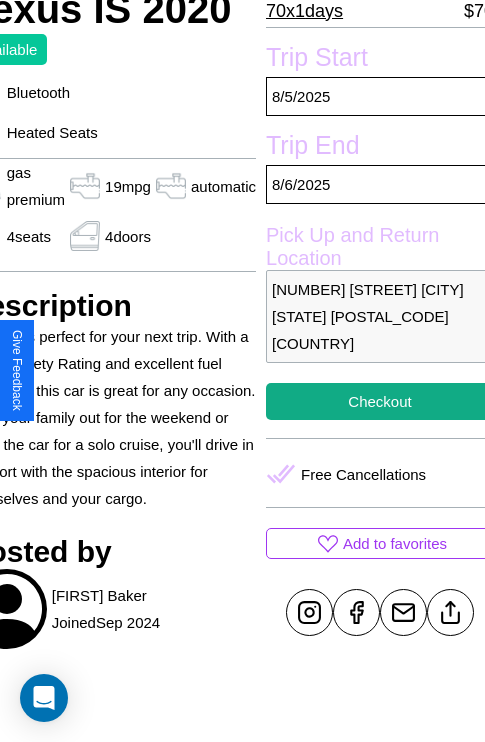 scroll, scrollTop: 499, scrollLeft: 107, axis: both 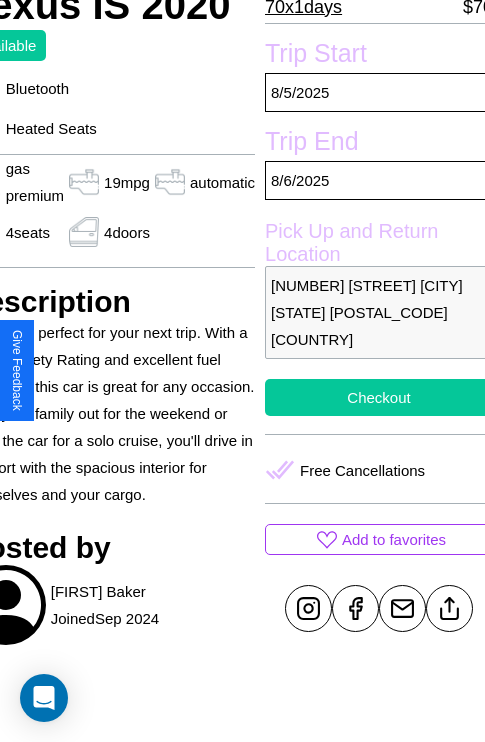 click on "Checkout" at bounding box center (379, 397) 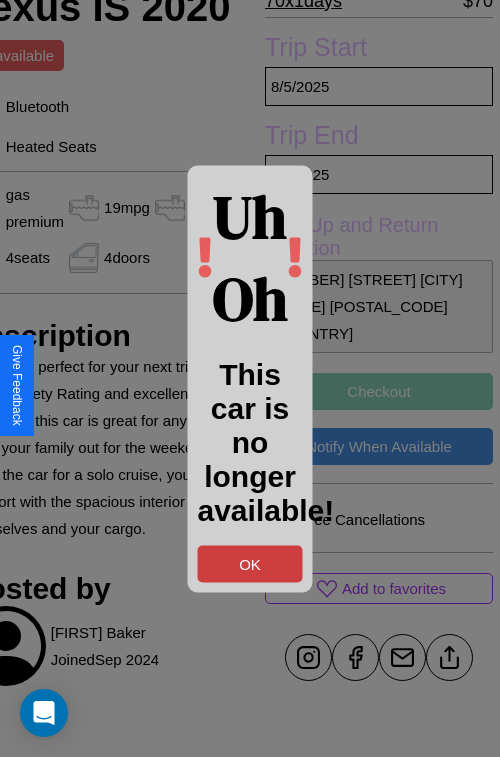 click on "OK" at bounding box center (250, 563) 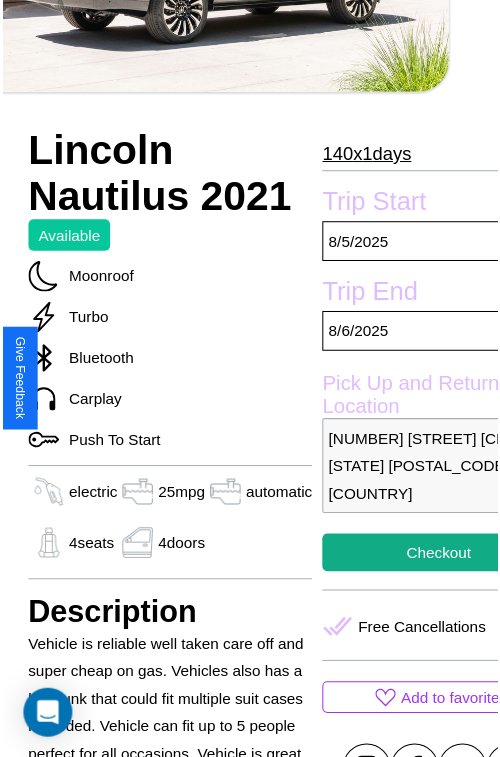 scroll, scrollTop: 574, scrollLeft: 96, axis: both 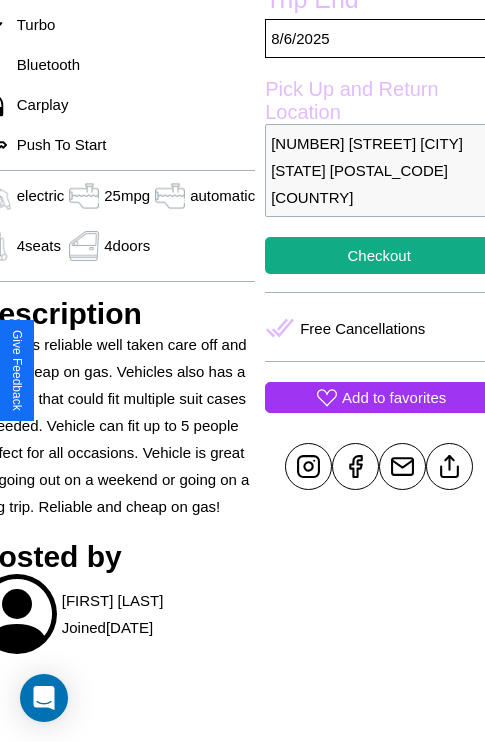 click on "Add to favorites" at bounding box center (394, 397) 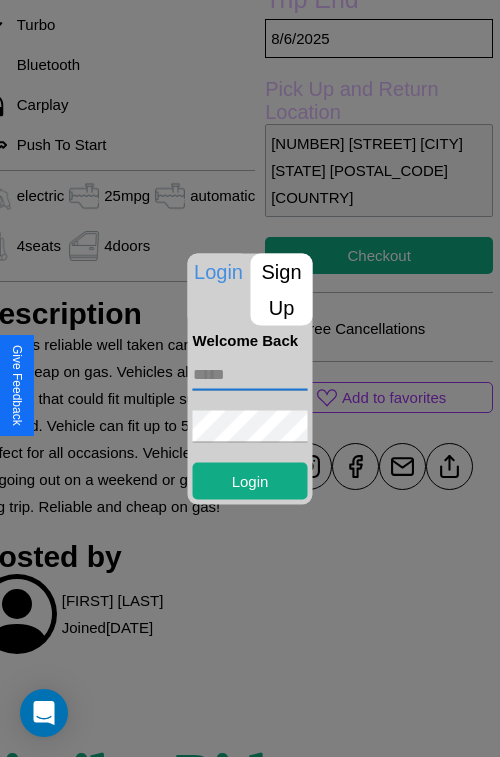 click at bounding box center (250, 374) 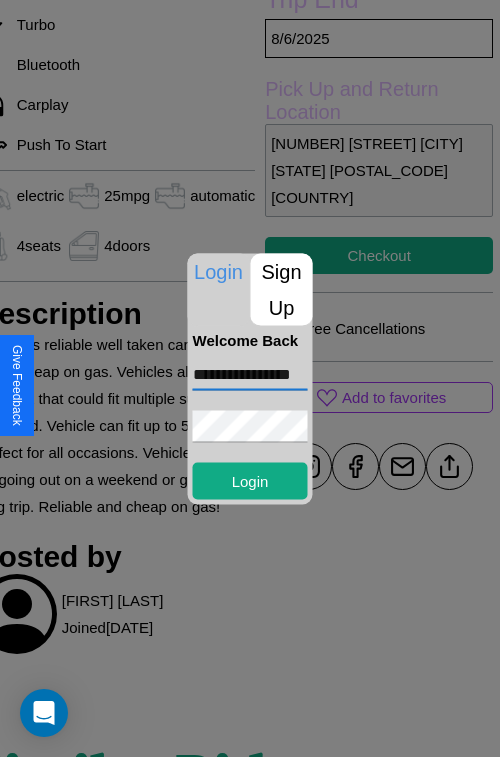 scroll, scrollTop: 0, scrollLeft: 36, axis: horizontal 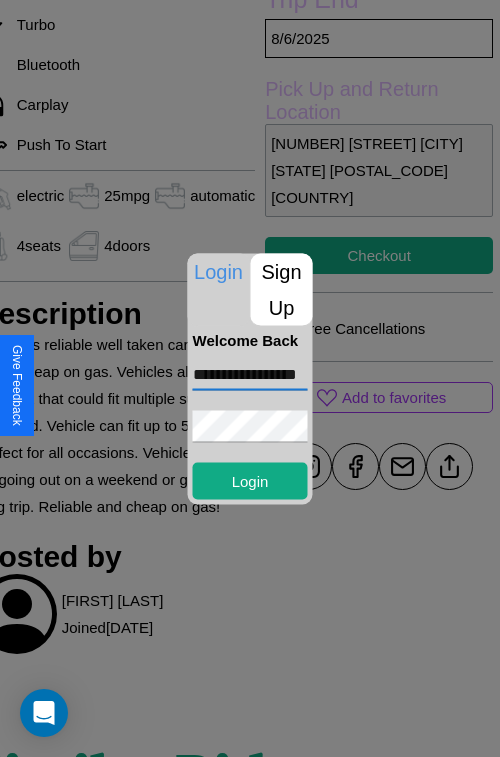 type on "**********" 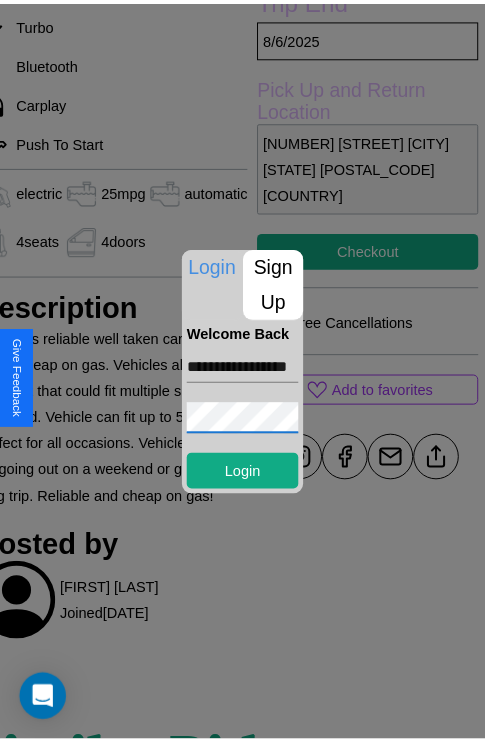 scroll, scrollTop: 0, scrollLeft: 0, axis: both 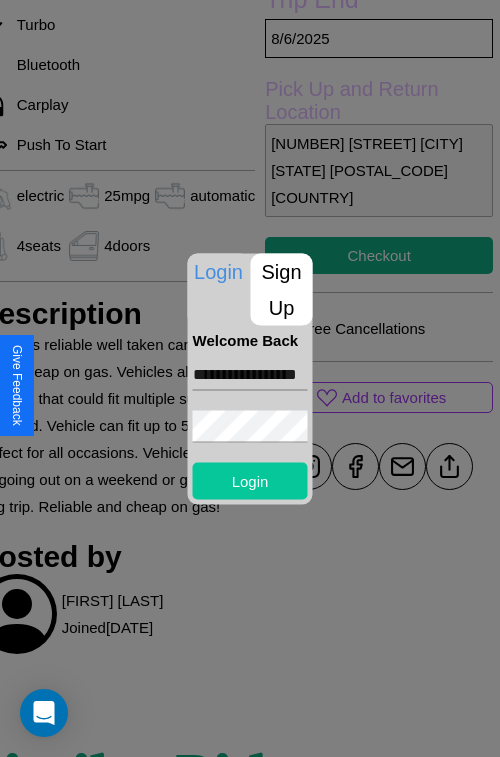 click on "Login" at bounding box center [250, 480] 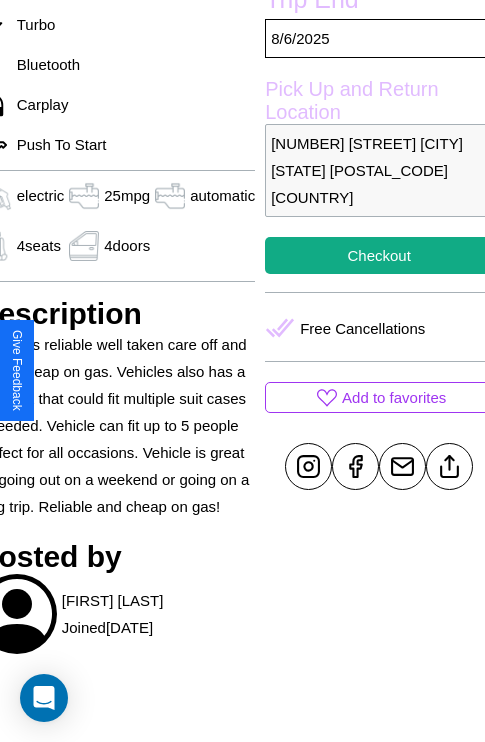 scroll, scrollTop: 574, scrollLeft: 96, axis: both 